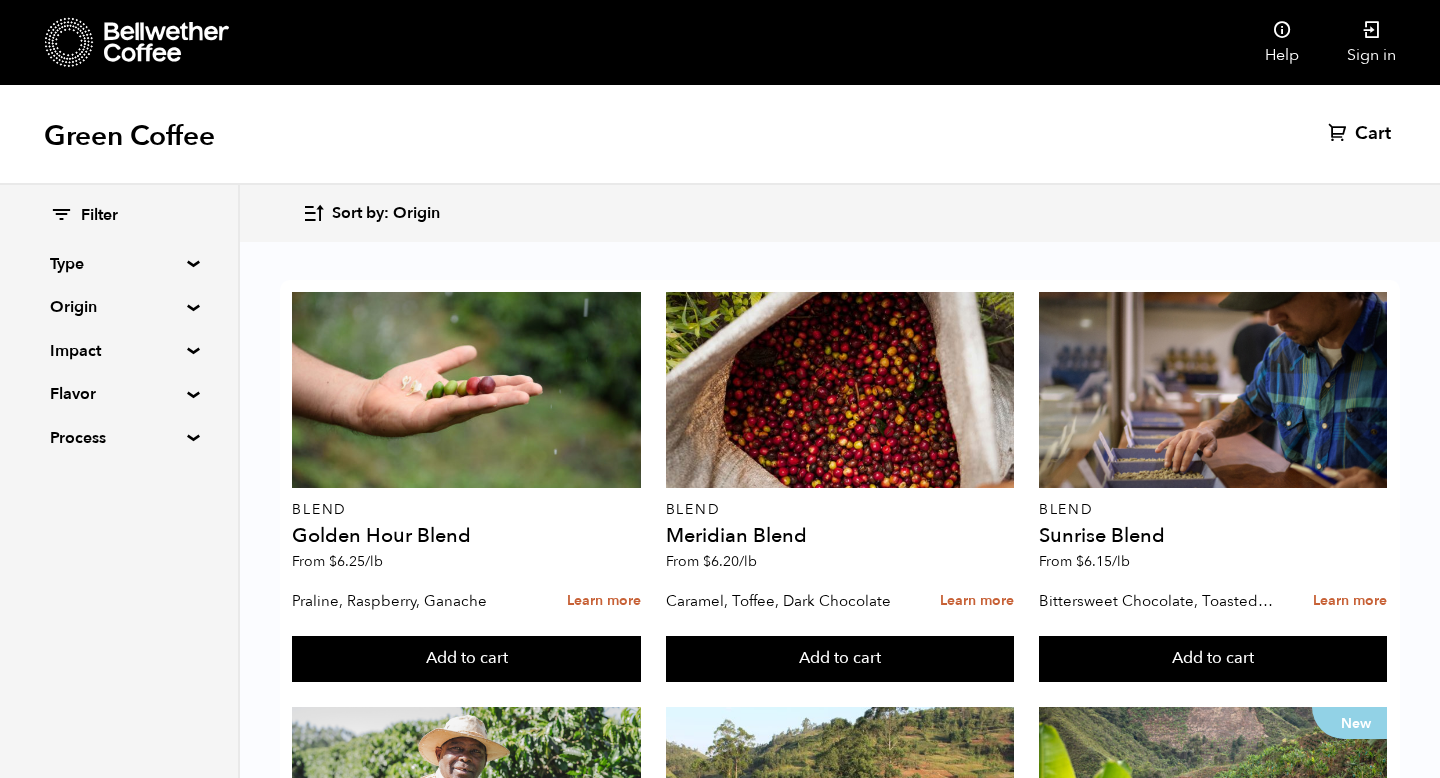 scroll, scrollTop: 1362, scrollLeft: 0, axis: vertical 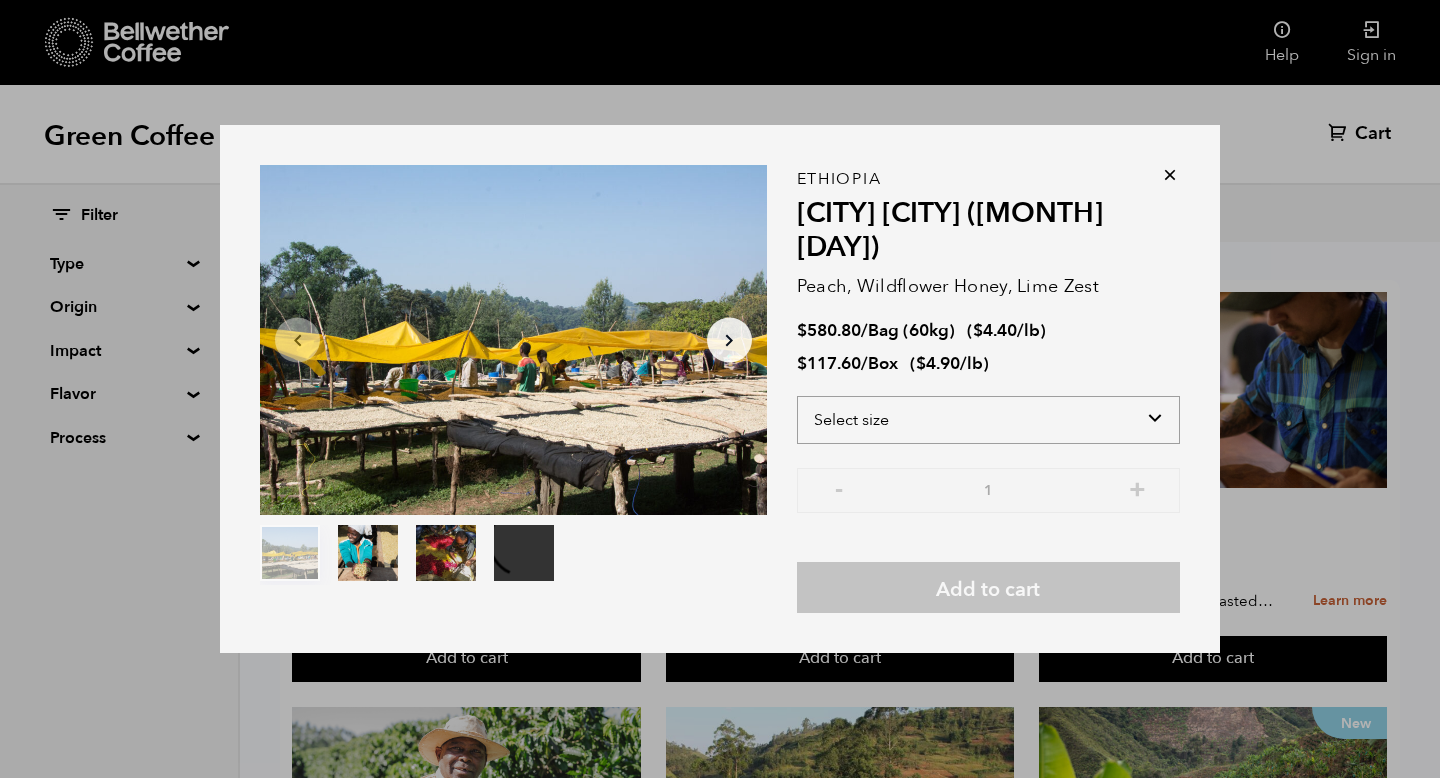 click on "Select size   Bag (60kg) (132 lbs) Box (24 lbs)" at bounding box center (988, 420) 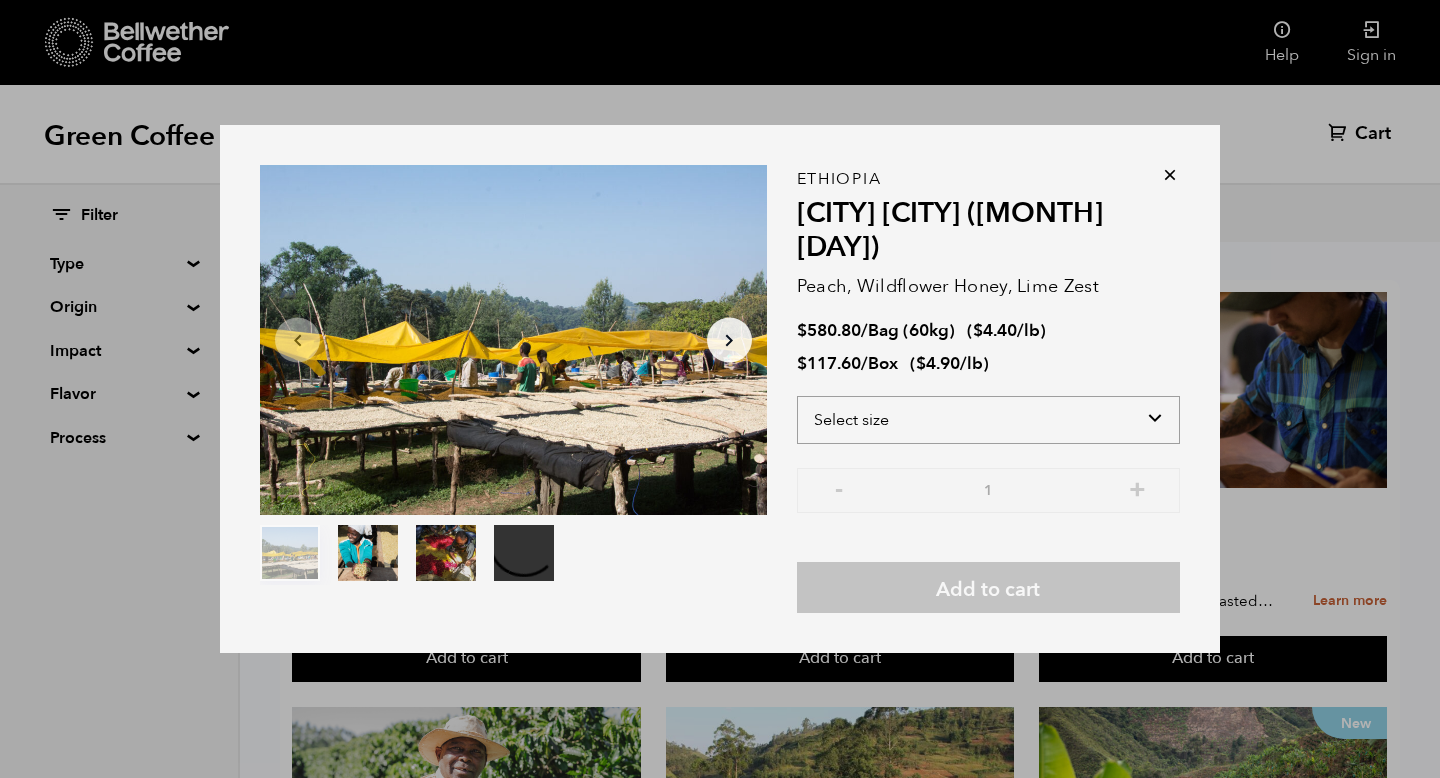select on "bag-3" 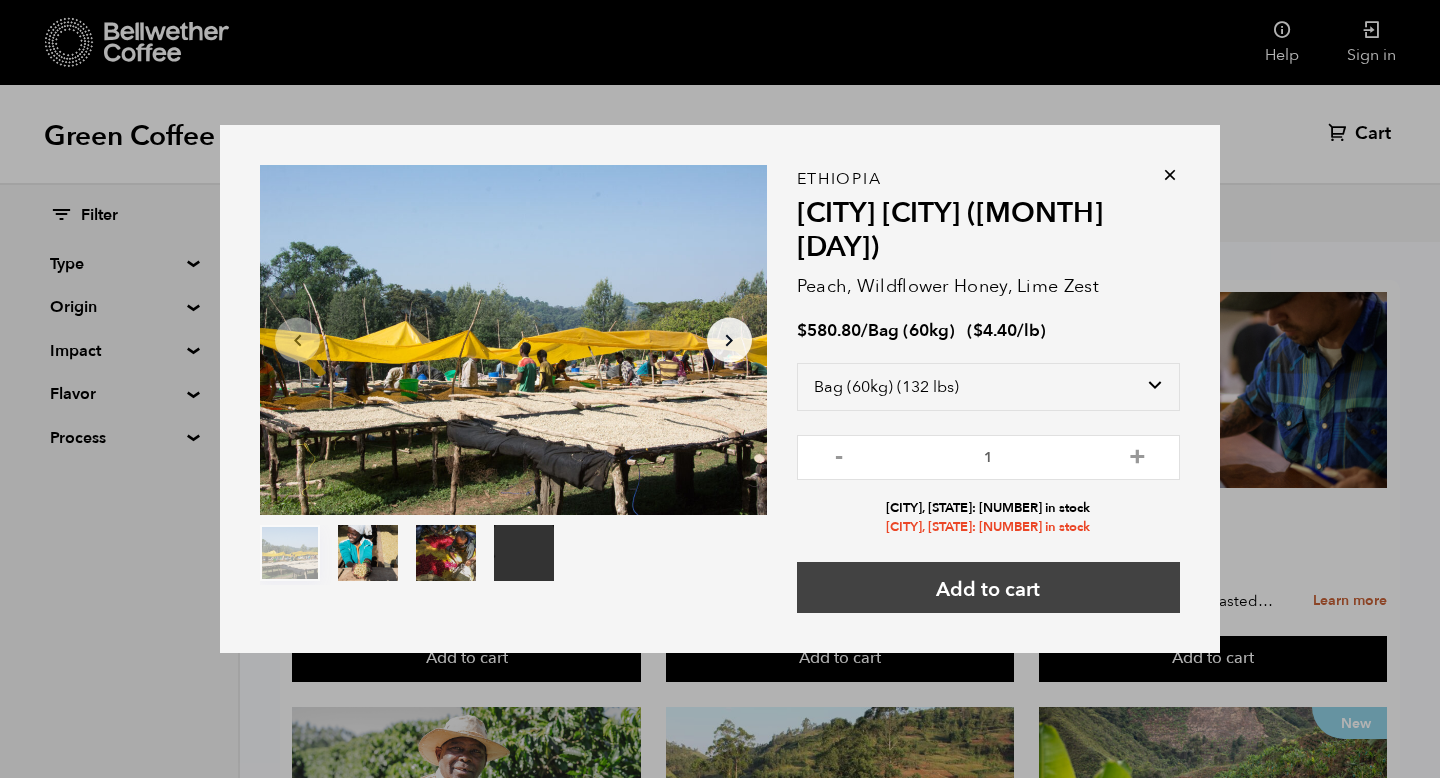 click on "Add to cart" at bounding box center (988, 587) 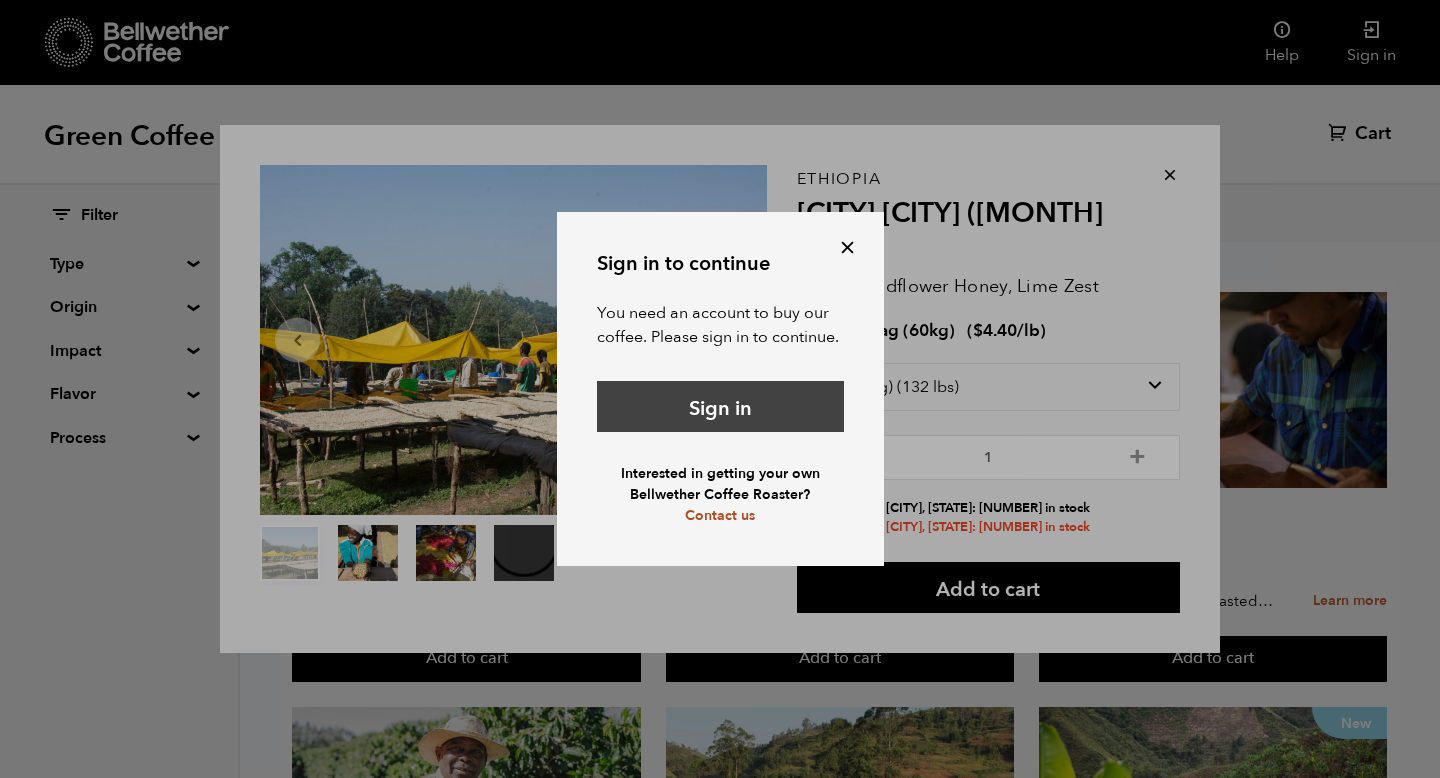 click on "Sign in" at bounding box center [720, 406] 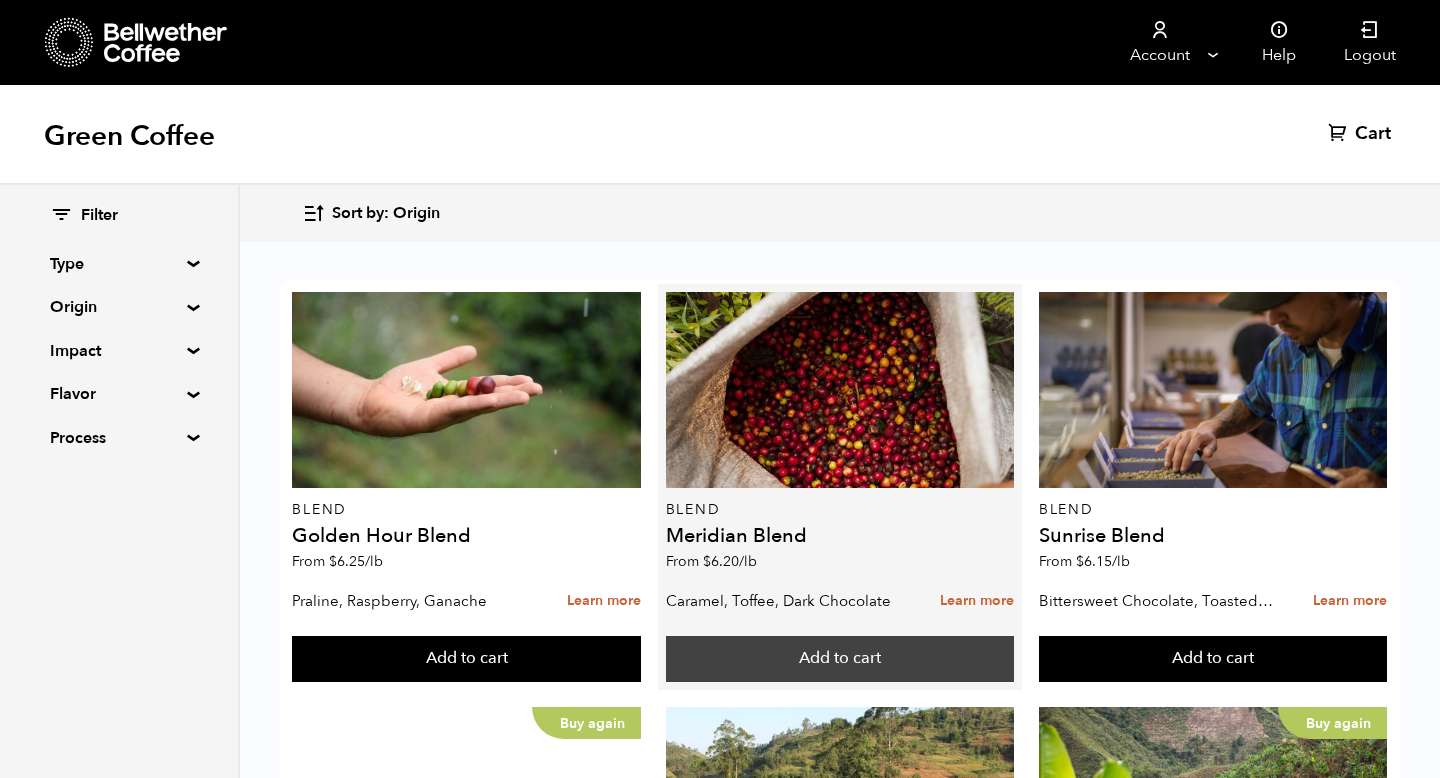 scroll, scrollTop: 1245, scrollLeft: 0, axis: vertical 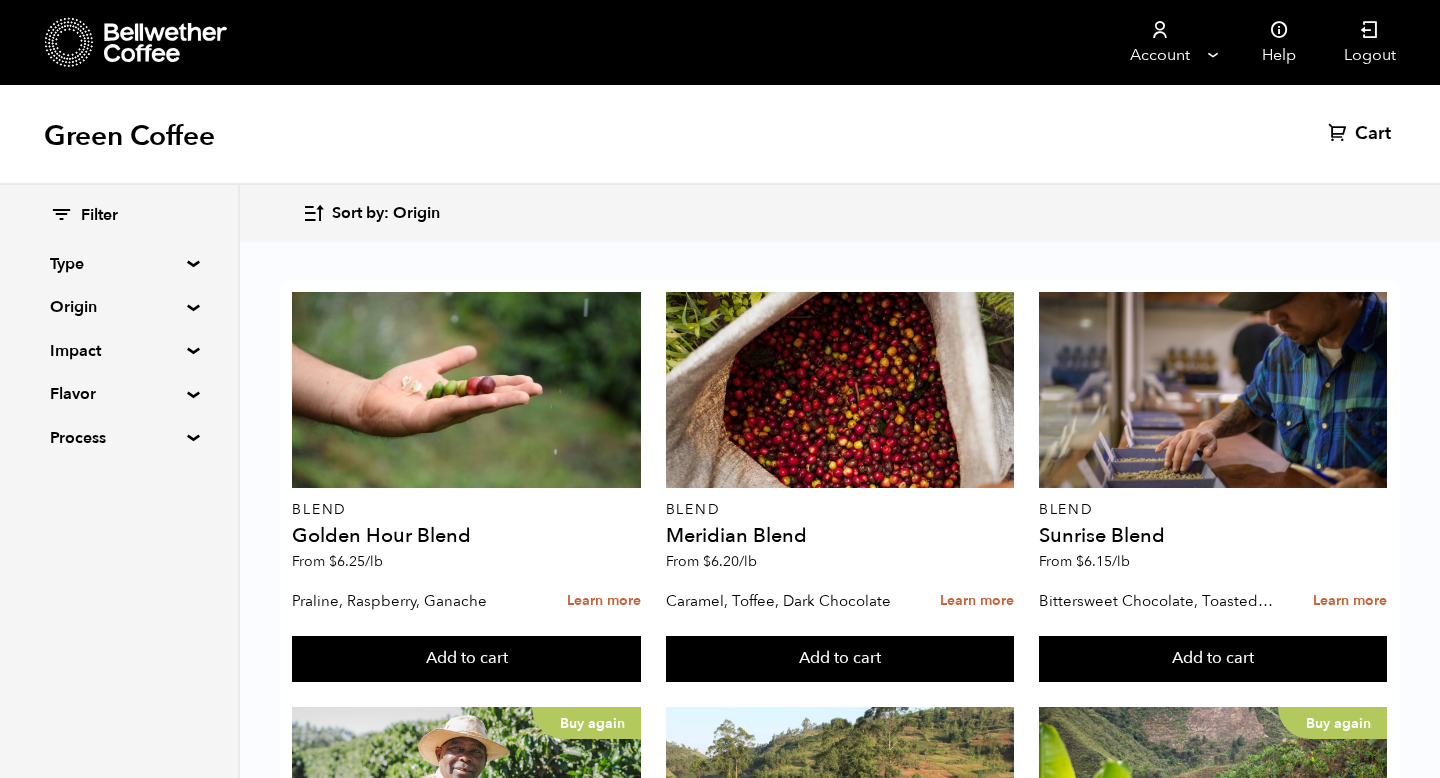click on "Add to cart" at bounding box center [466, 659] 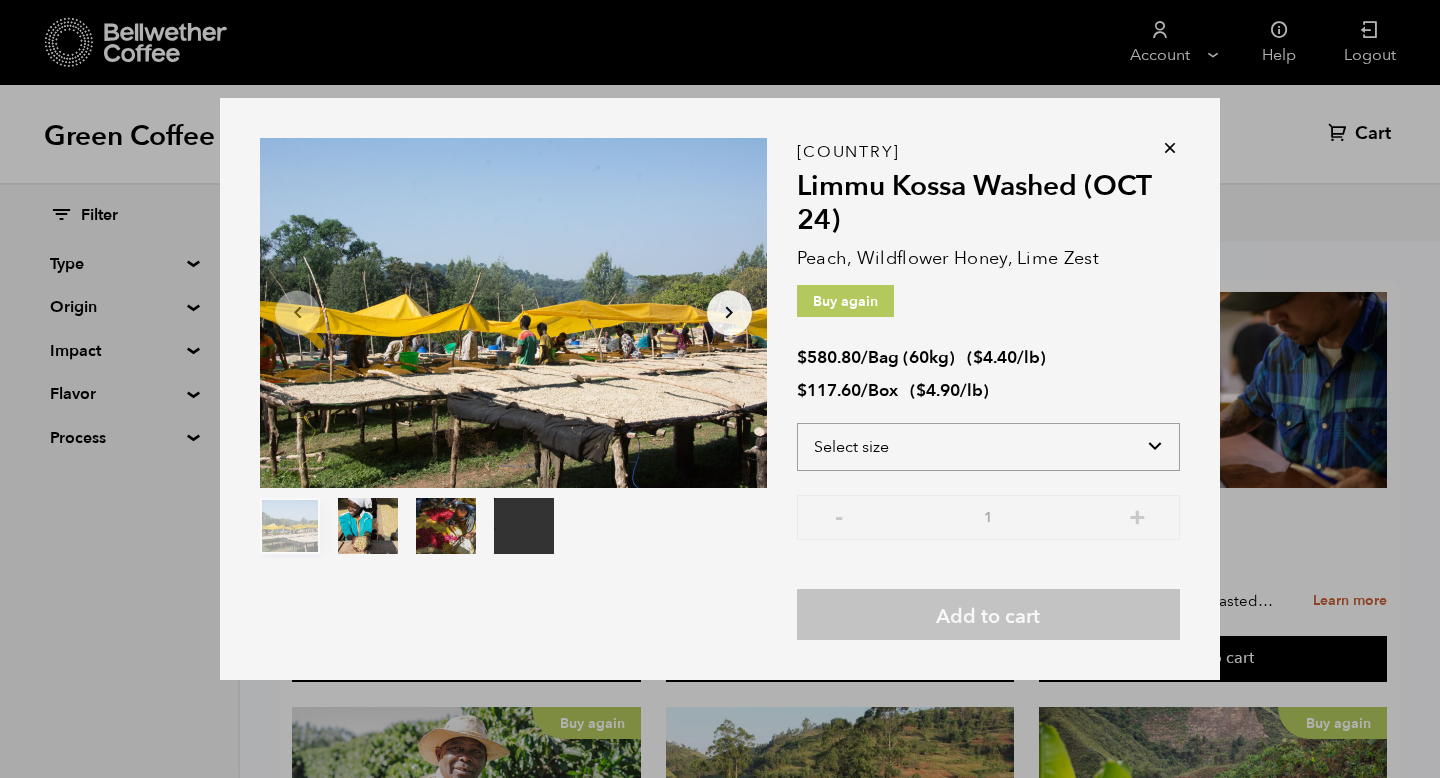 click on "Select size   Bag (60kg) (132 lbs) Box (24 lbs)" at bounding box center (988, 447) 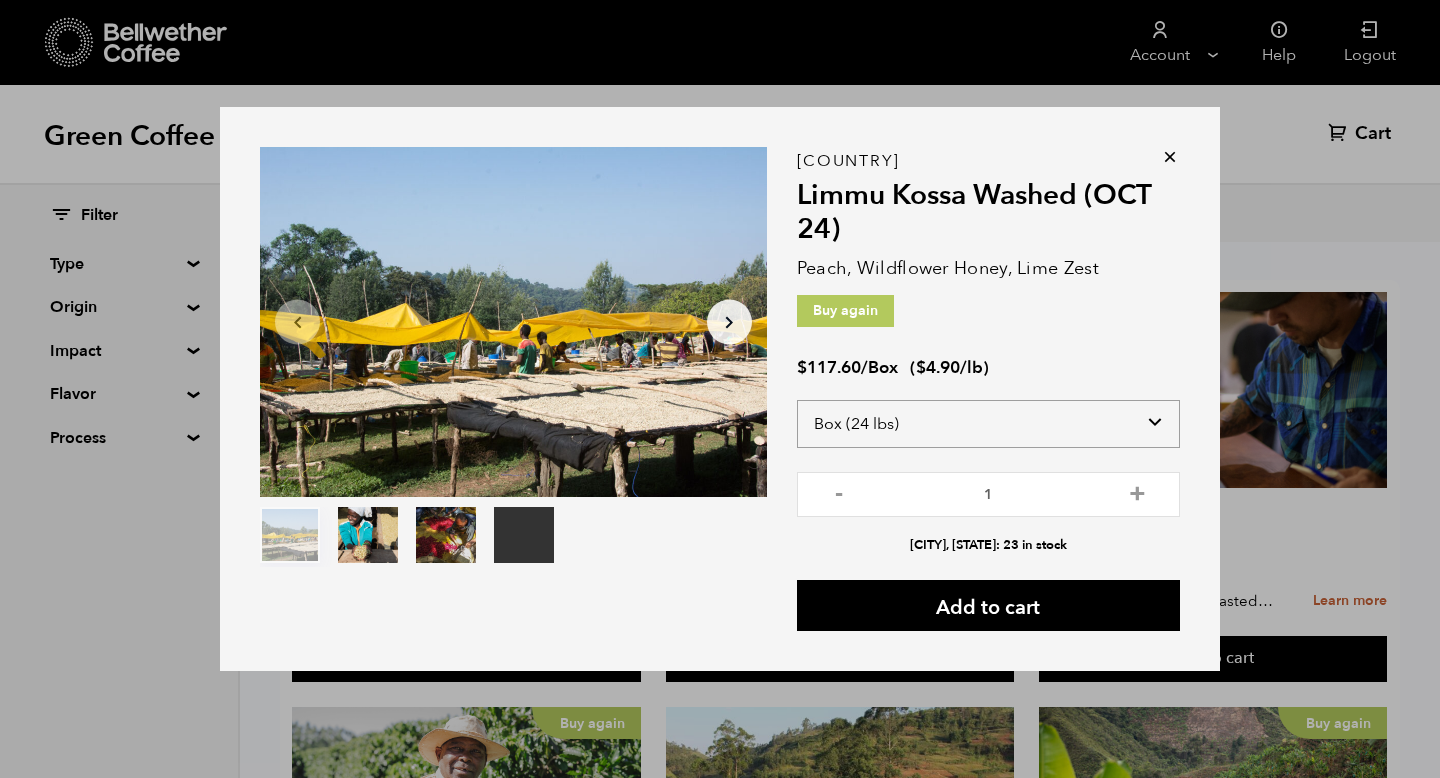 click on "Select size   Bag (60kg) (132 lbs) Box (24 lbs)" at bounding box center (988, 424) 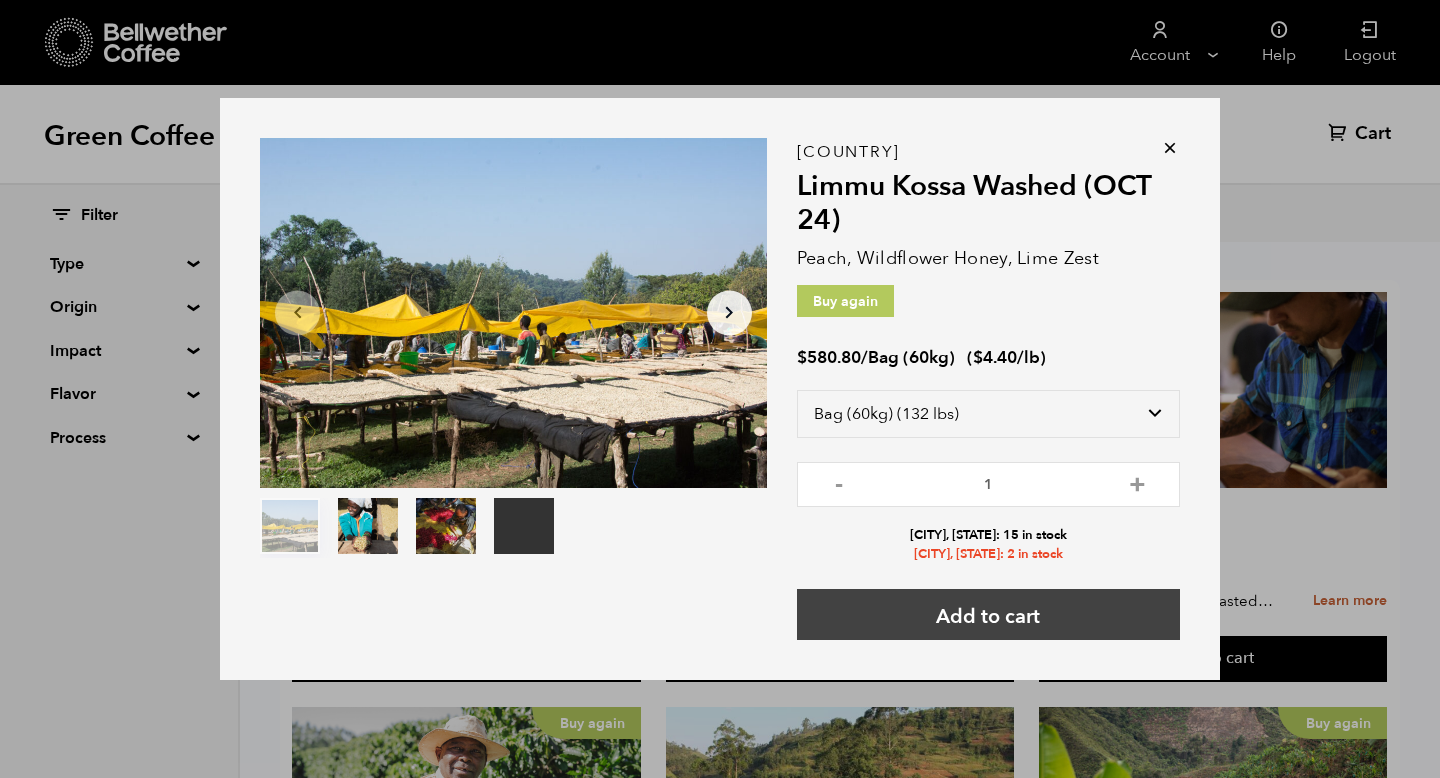 click on "Add to cart" at bounding box center [988, 614] 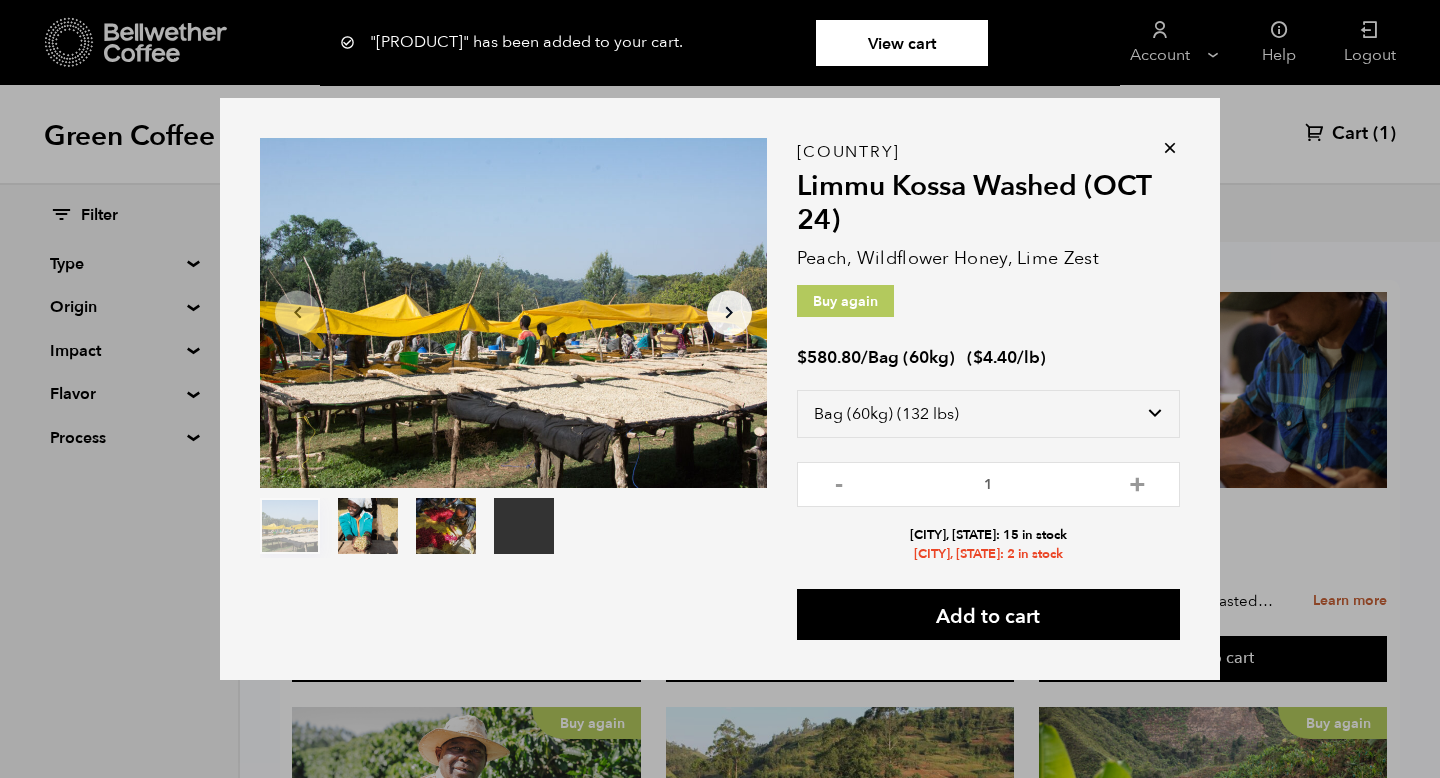click at bounding box center (1170, 148) 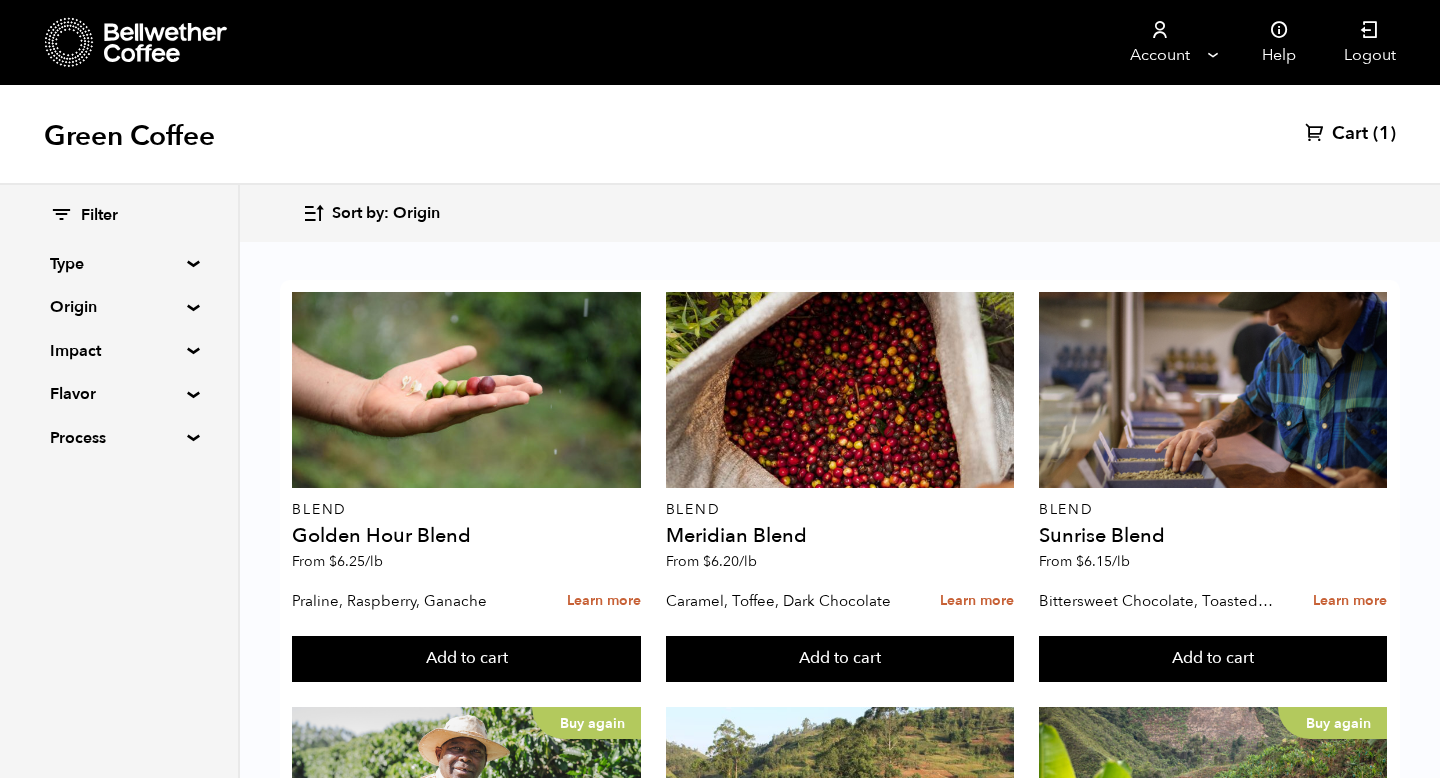 scroll, scrollTop: 0, scrollLeft: 0, axis: both 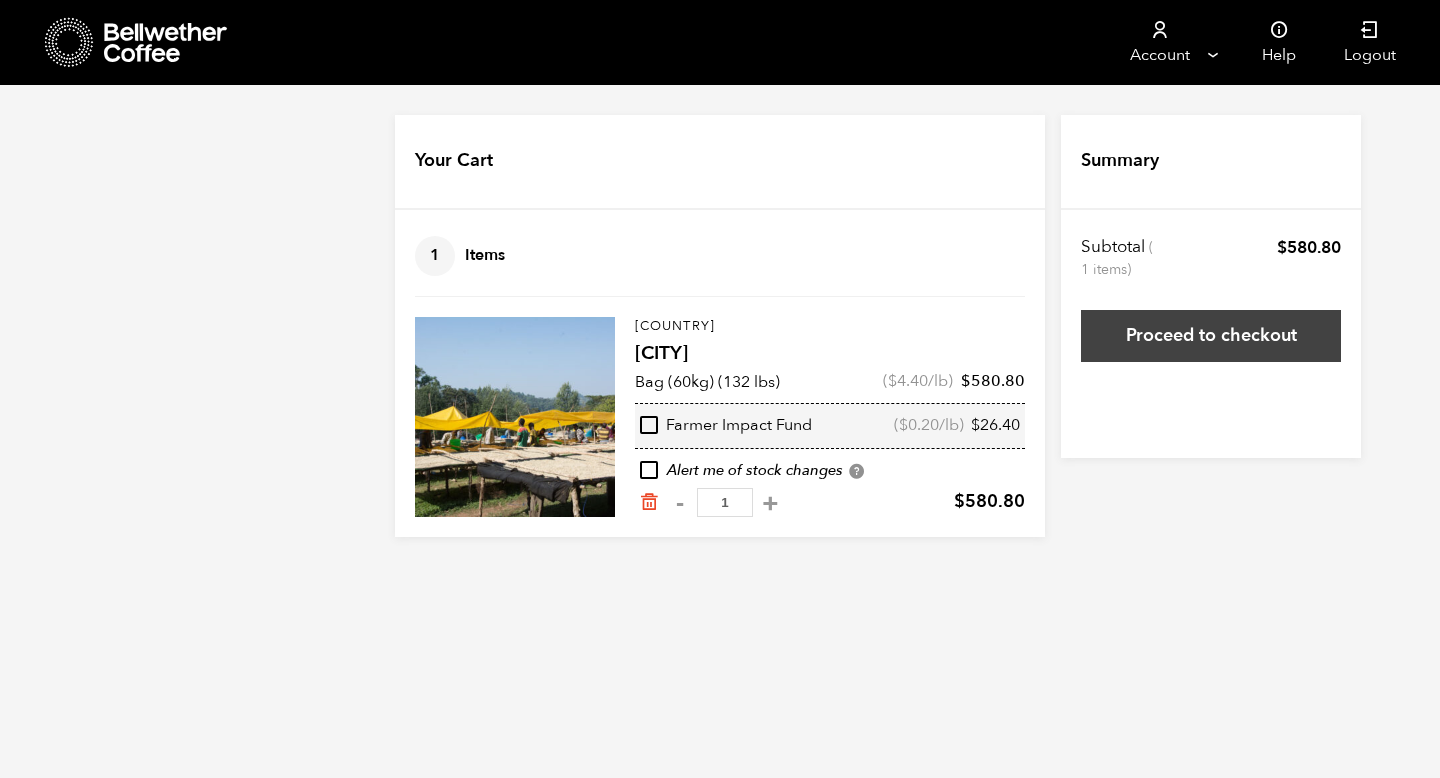 click on "Proceed to checkout" at bounding box center [1211, 336] 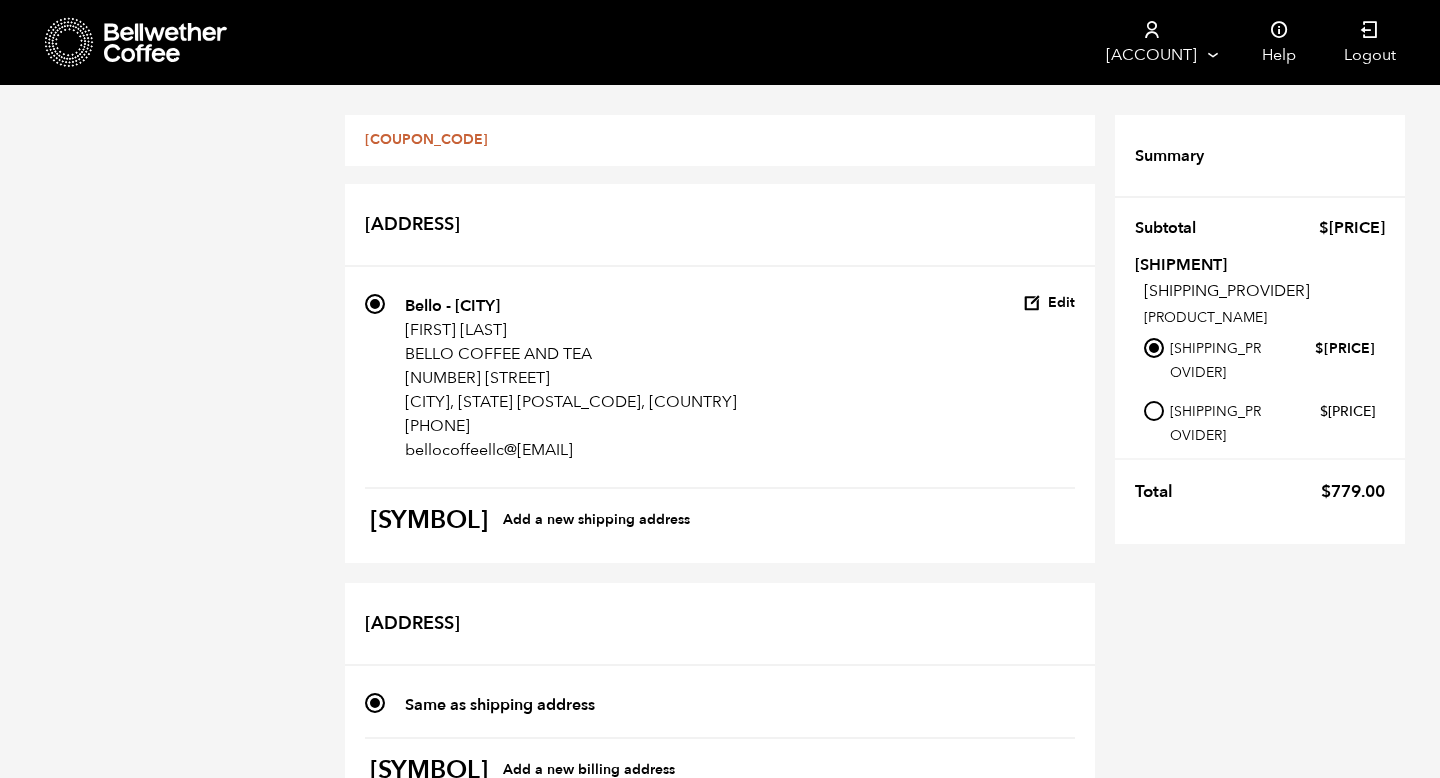 scroll, scrollTop: 569, scrollLeft: 0, axis: vertical 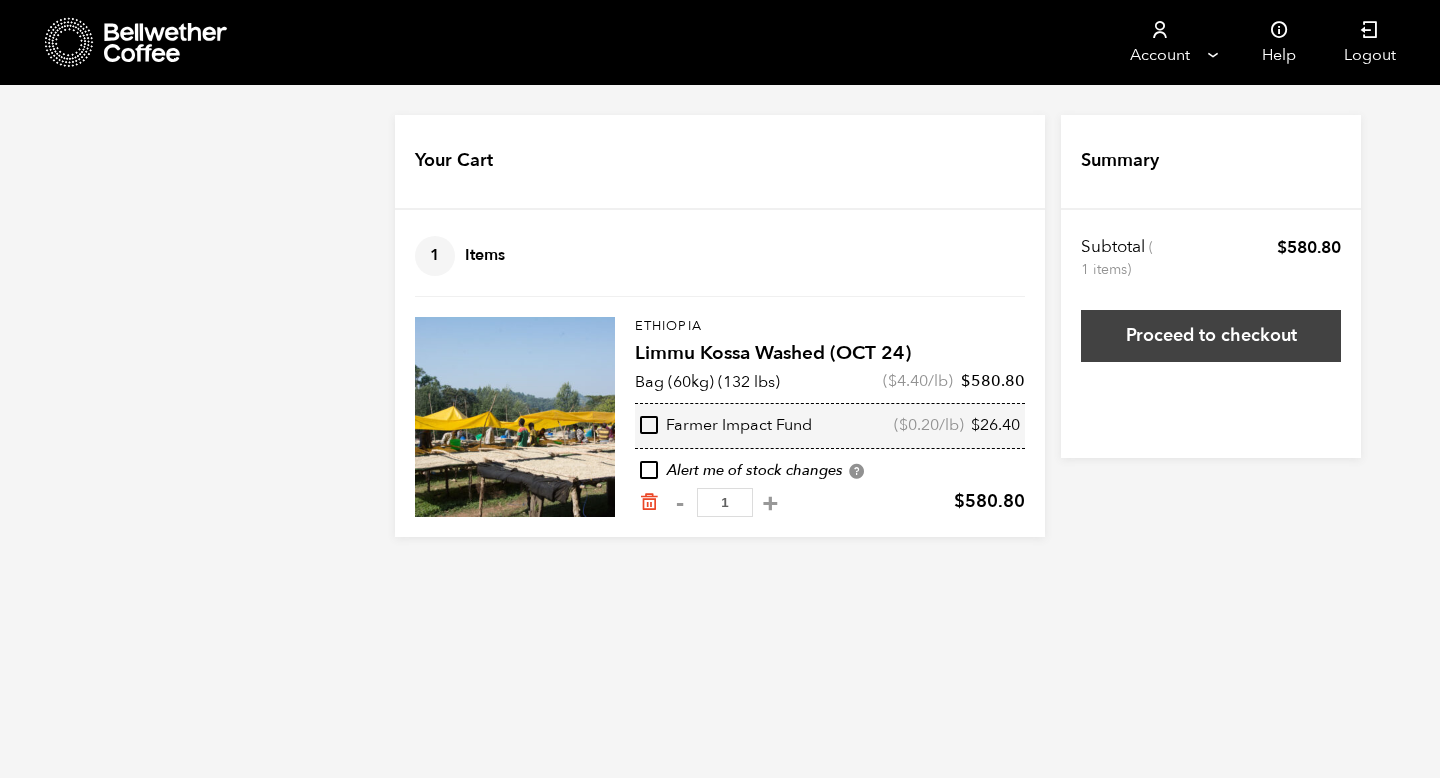 click on "Proceed to checkout" at bounding box center [1211, 336] 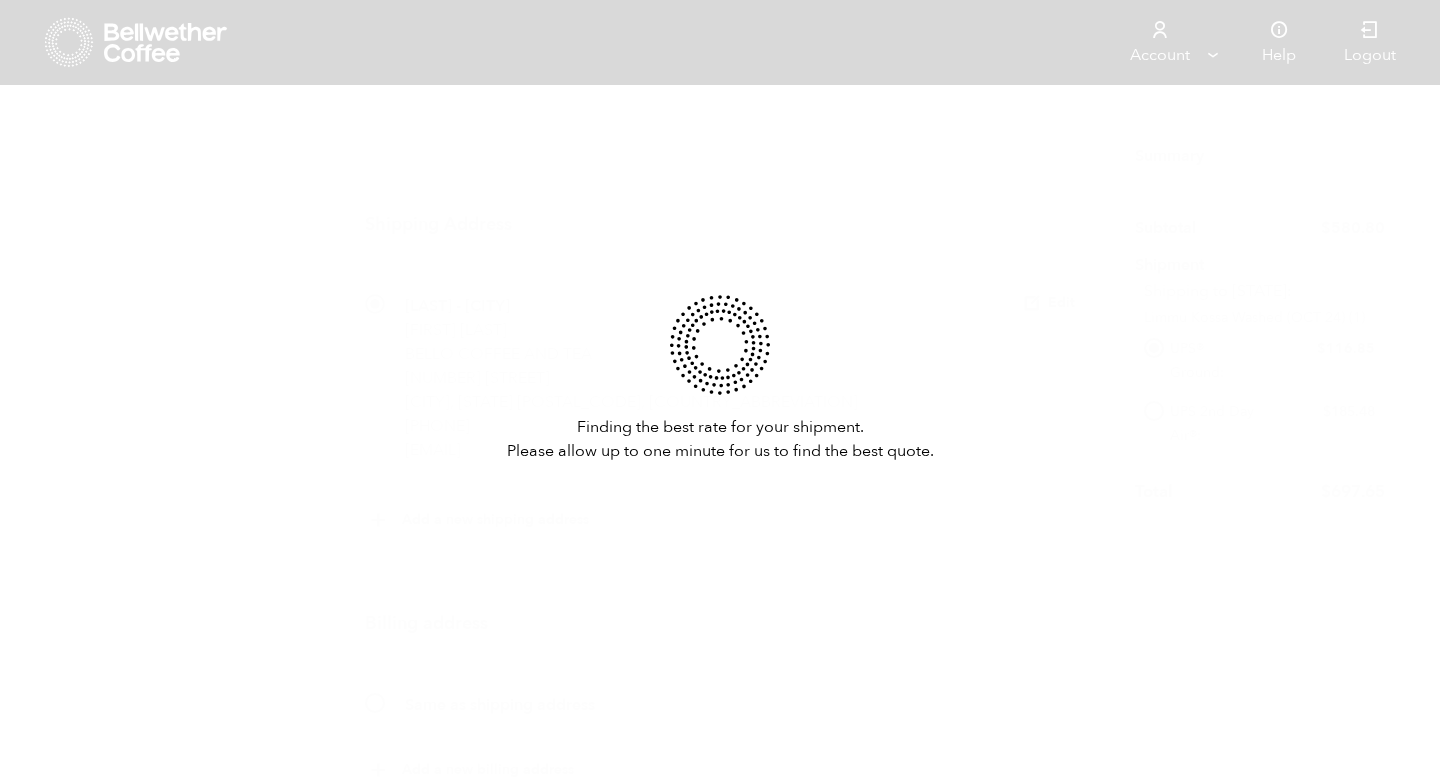 scroll, scrollTop: 0, scrollLeft: 0, axis: both 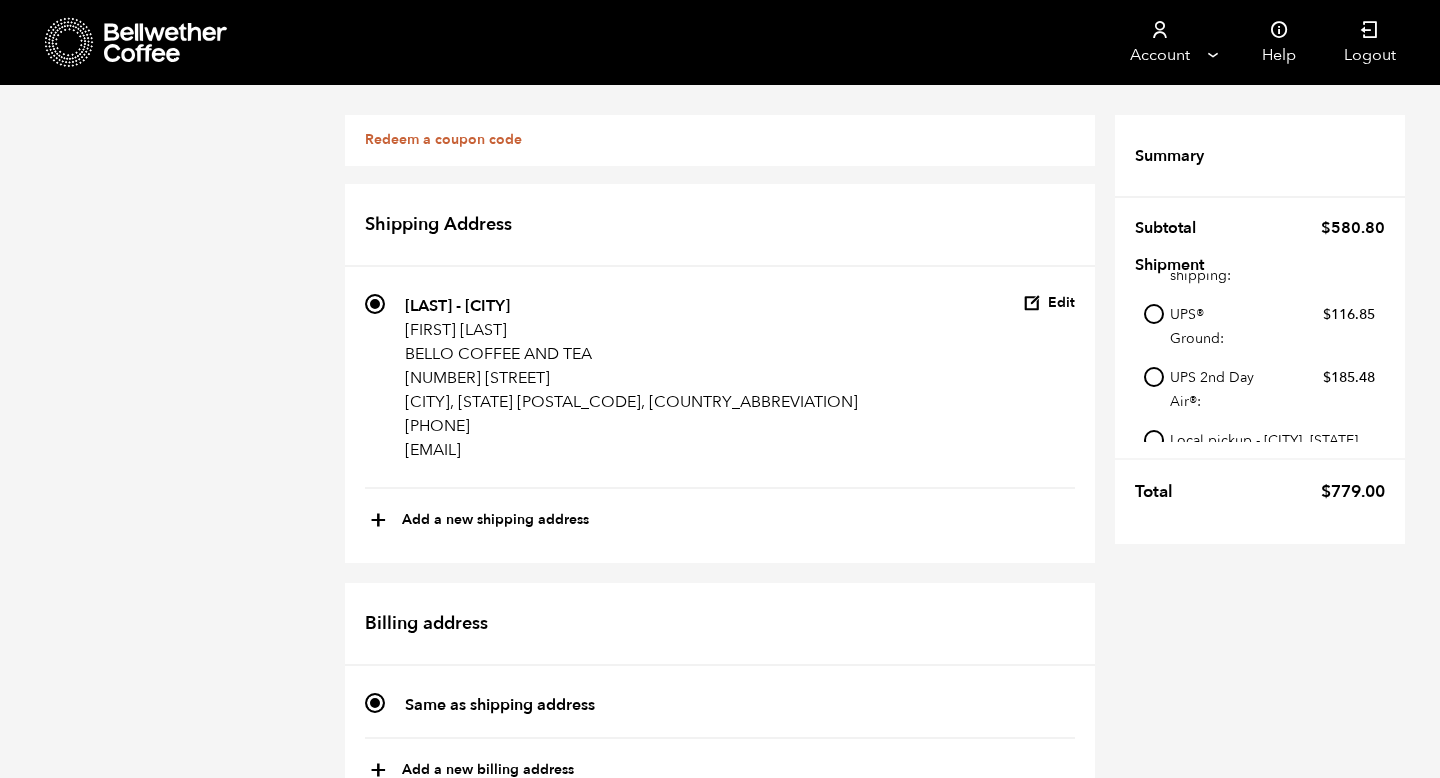 click on "Local pickup - [CITY], [STATE]" at bounding box center (1154, 440) 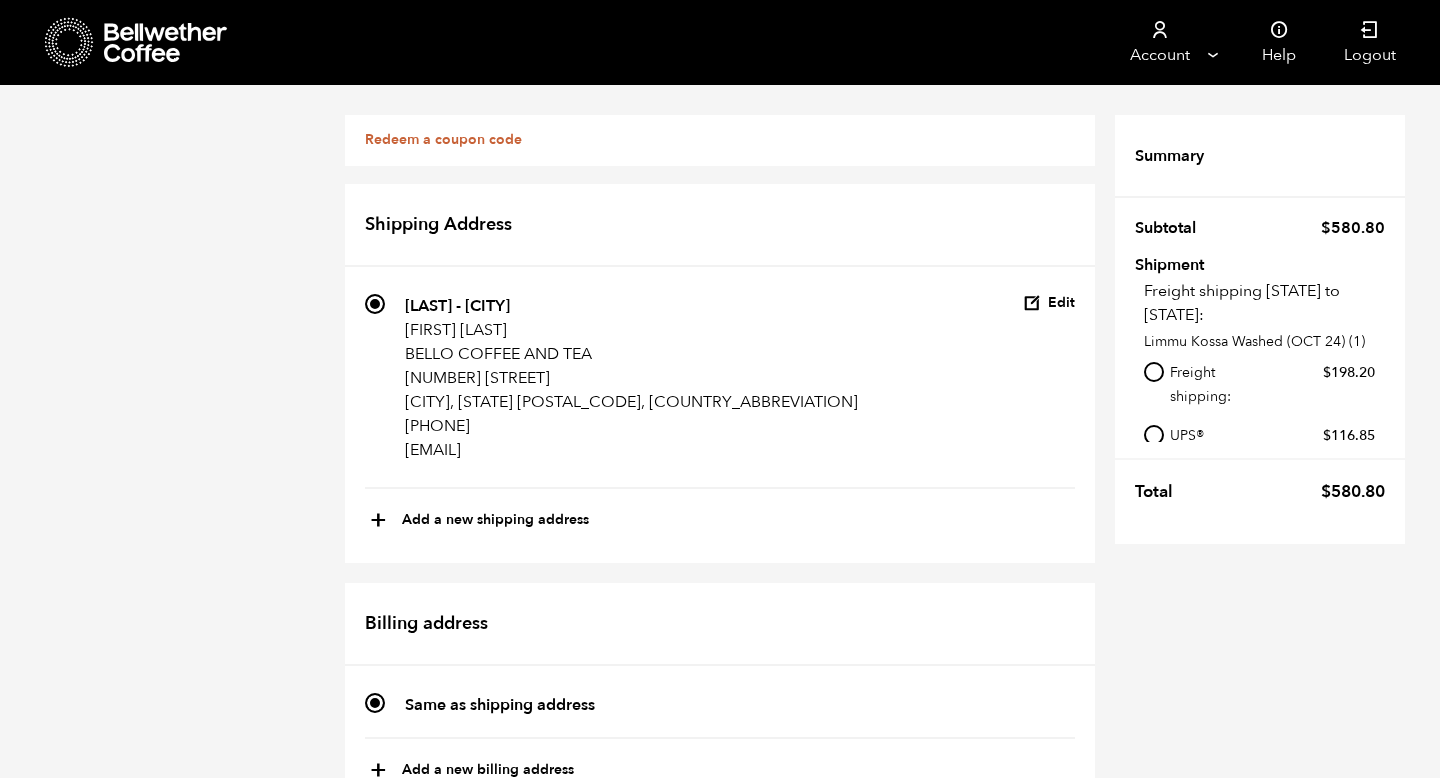 scroll, scrollTop: 121, scrollLeft: 0, axis: vertical 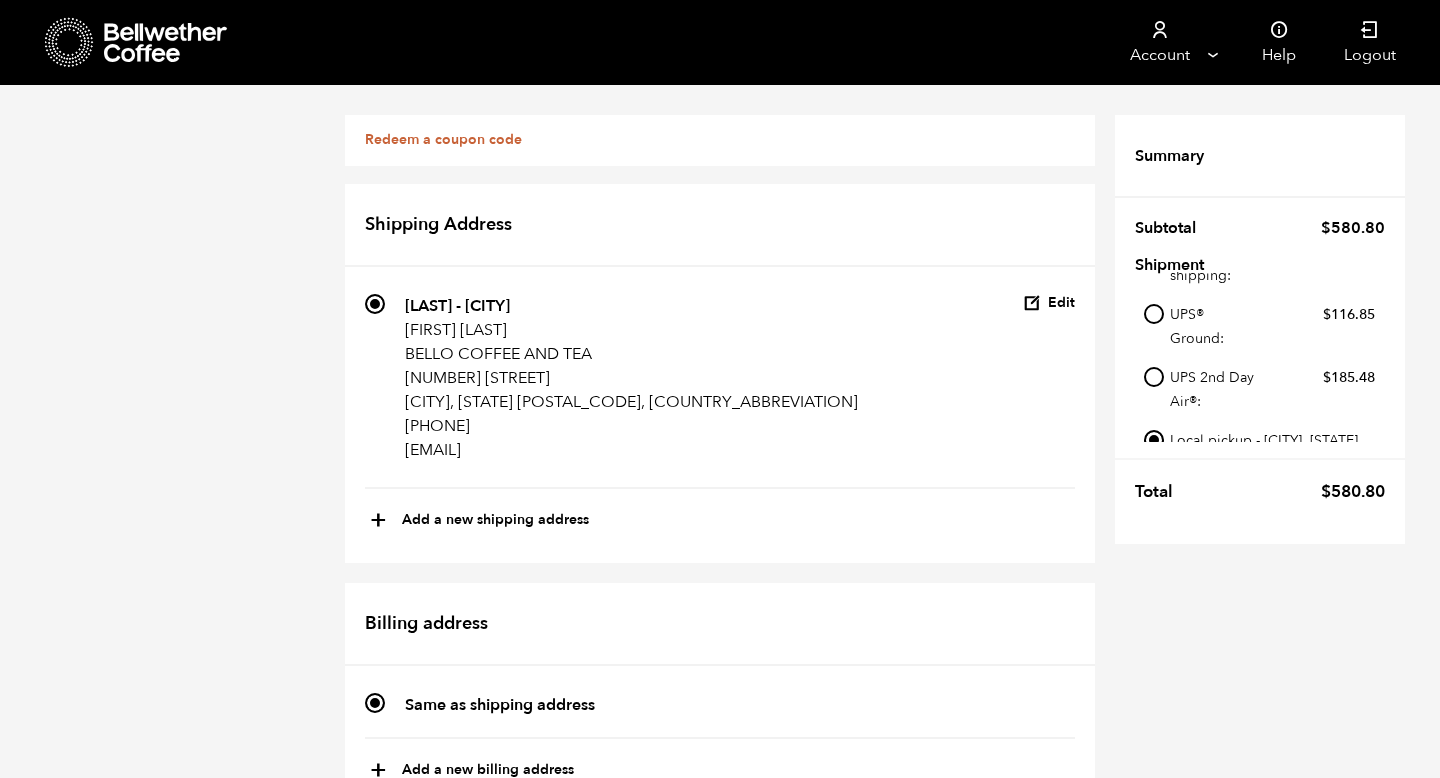 click on "Amex ending in 1000 (expires 02/28)" at bounding box center (410, 1047) 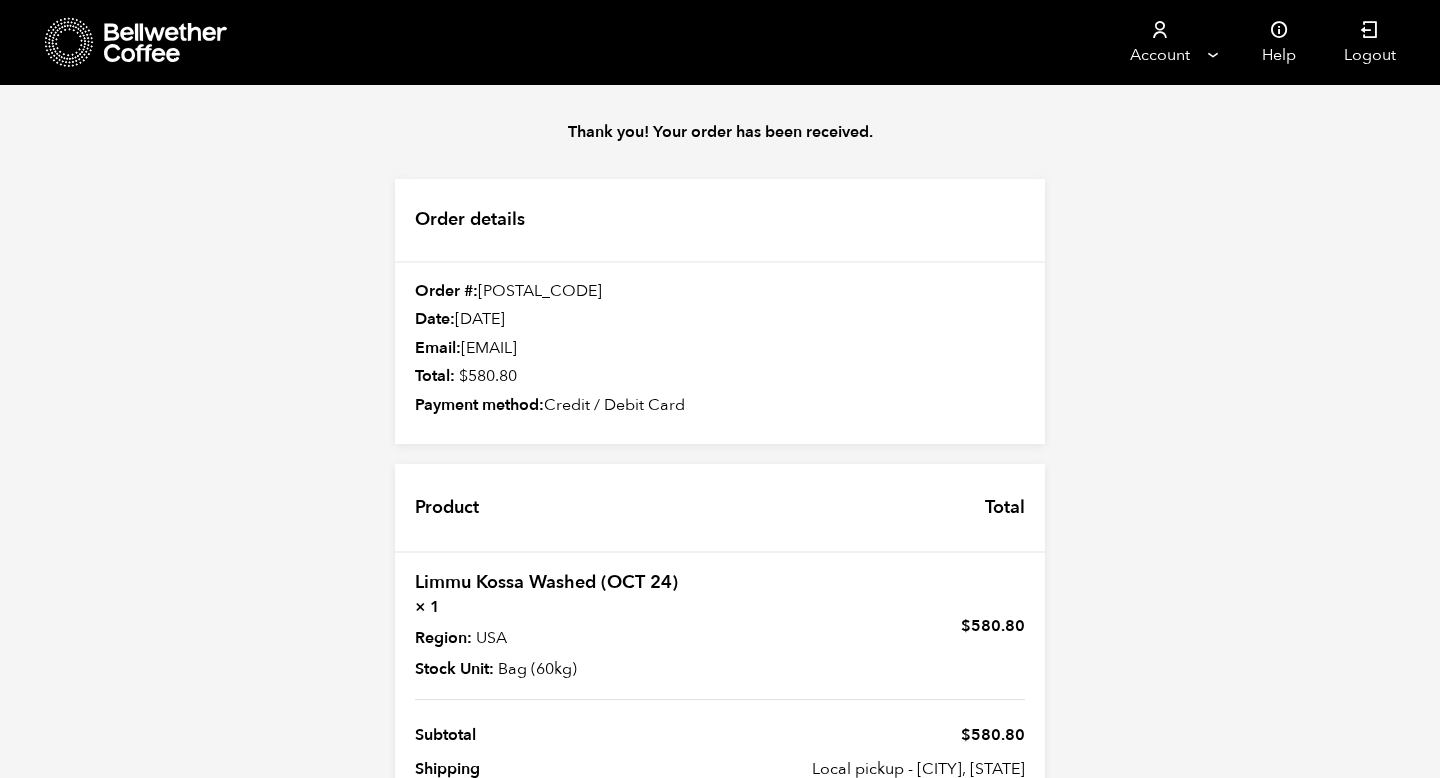 scroll, scrollTop: 0, scrollLeft: 0, axis: both 